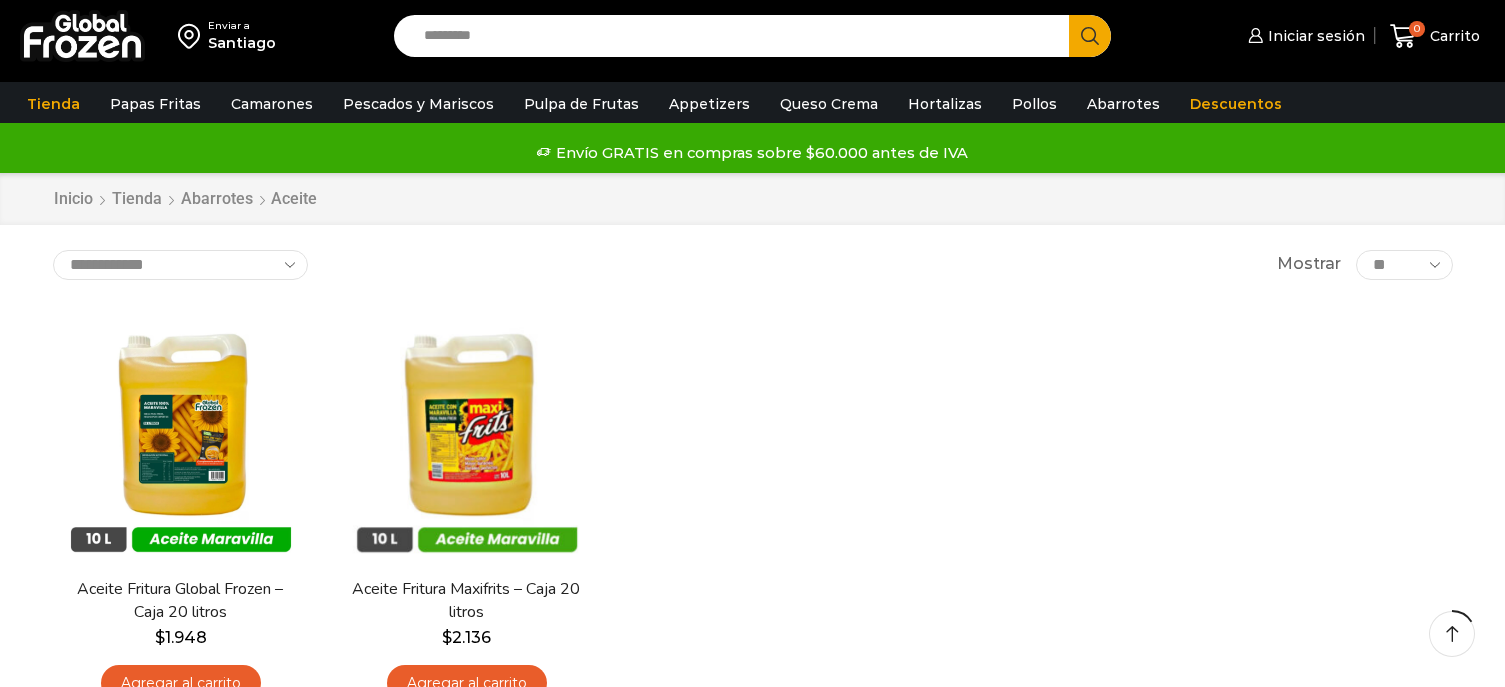 scroll, scrollTop: 100, scrollLeft: 0, axis: vertical 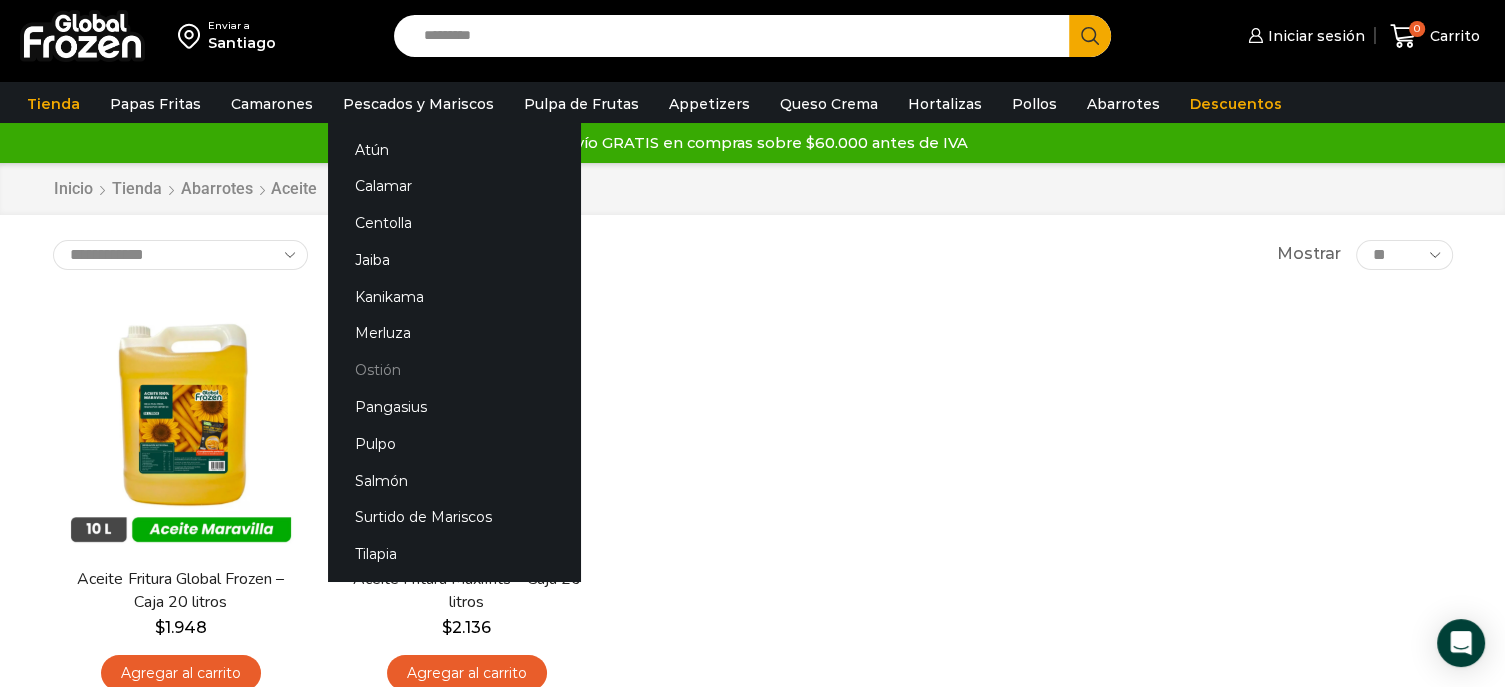 click on "Ostión" at bounding box center [454, 370] 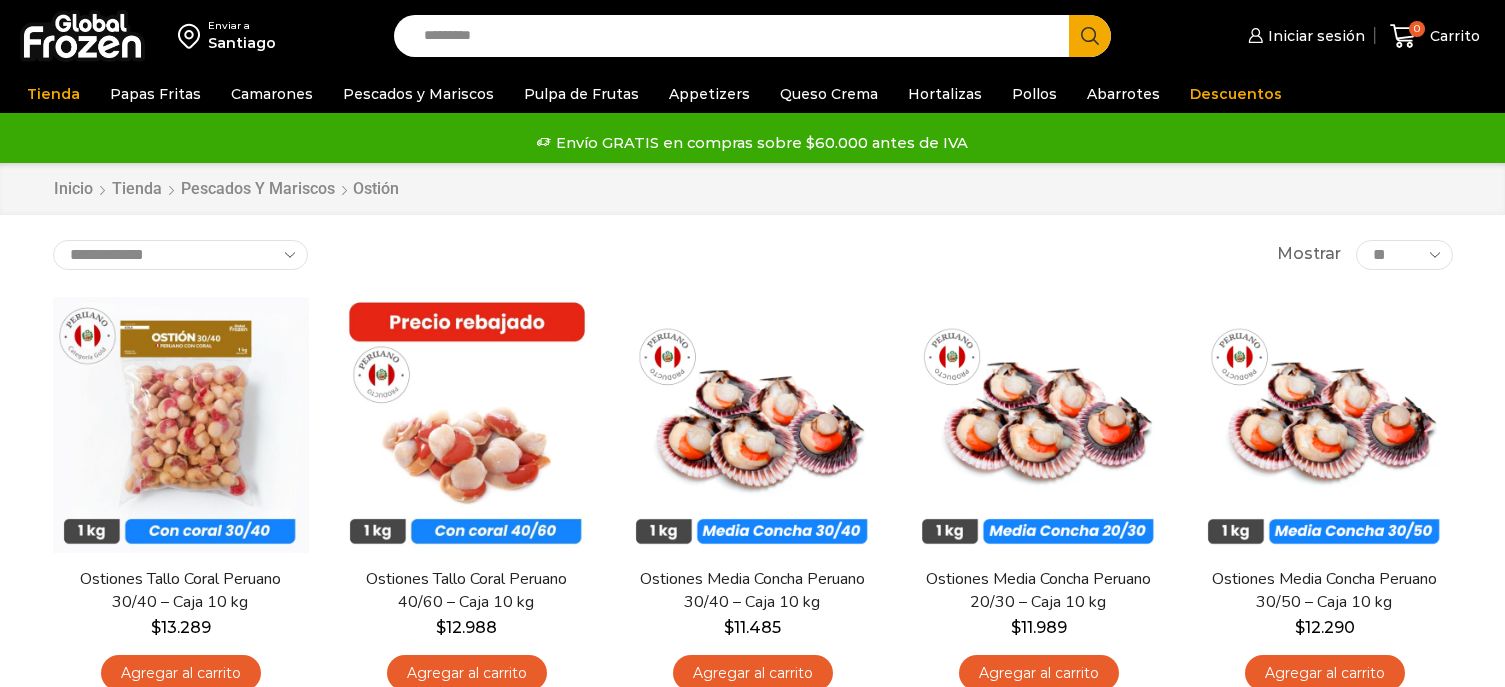 scroll, scrollTop: 0, scrollLeft: 0, axis: both 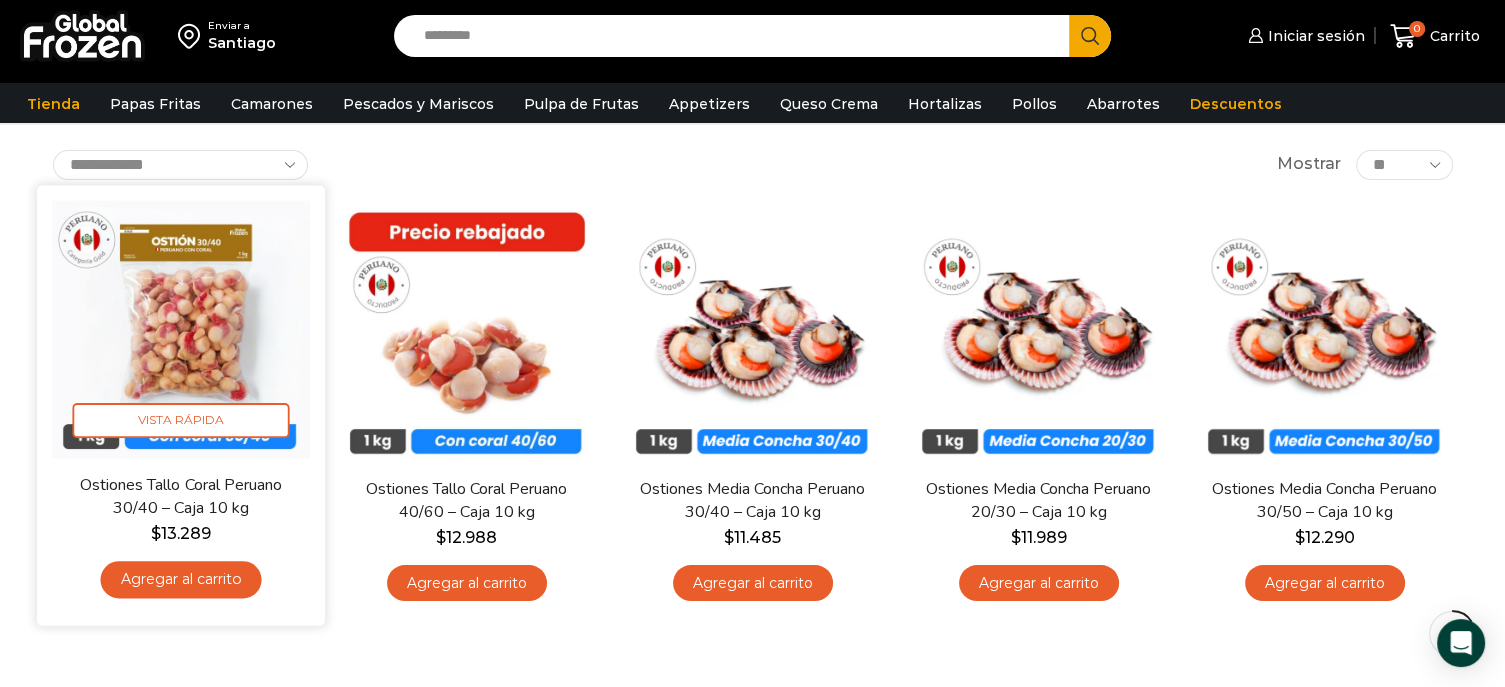 click at bounding box center (181, 329) 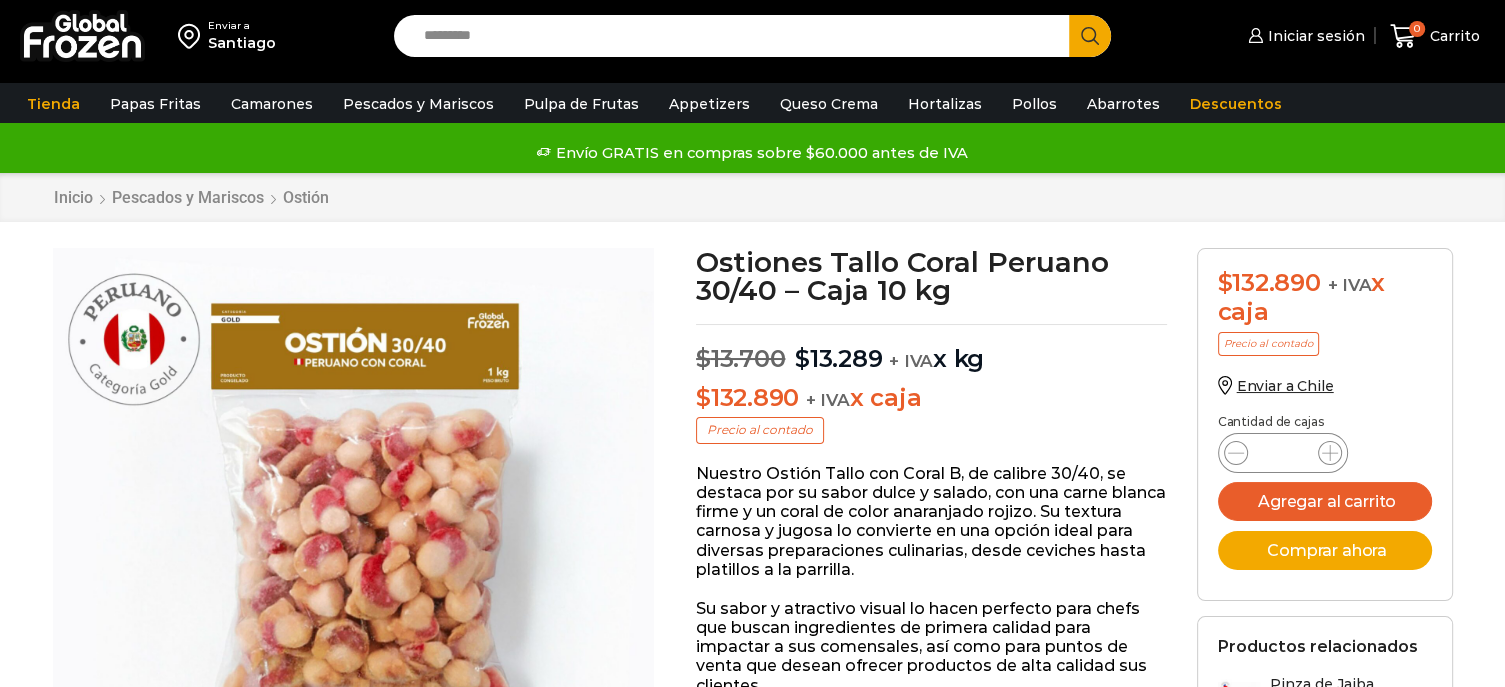 scroll, scrollTop: 0, scrollLeft: 0, axis: both 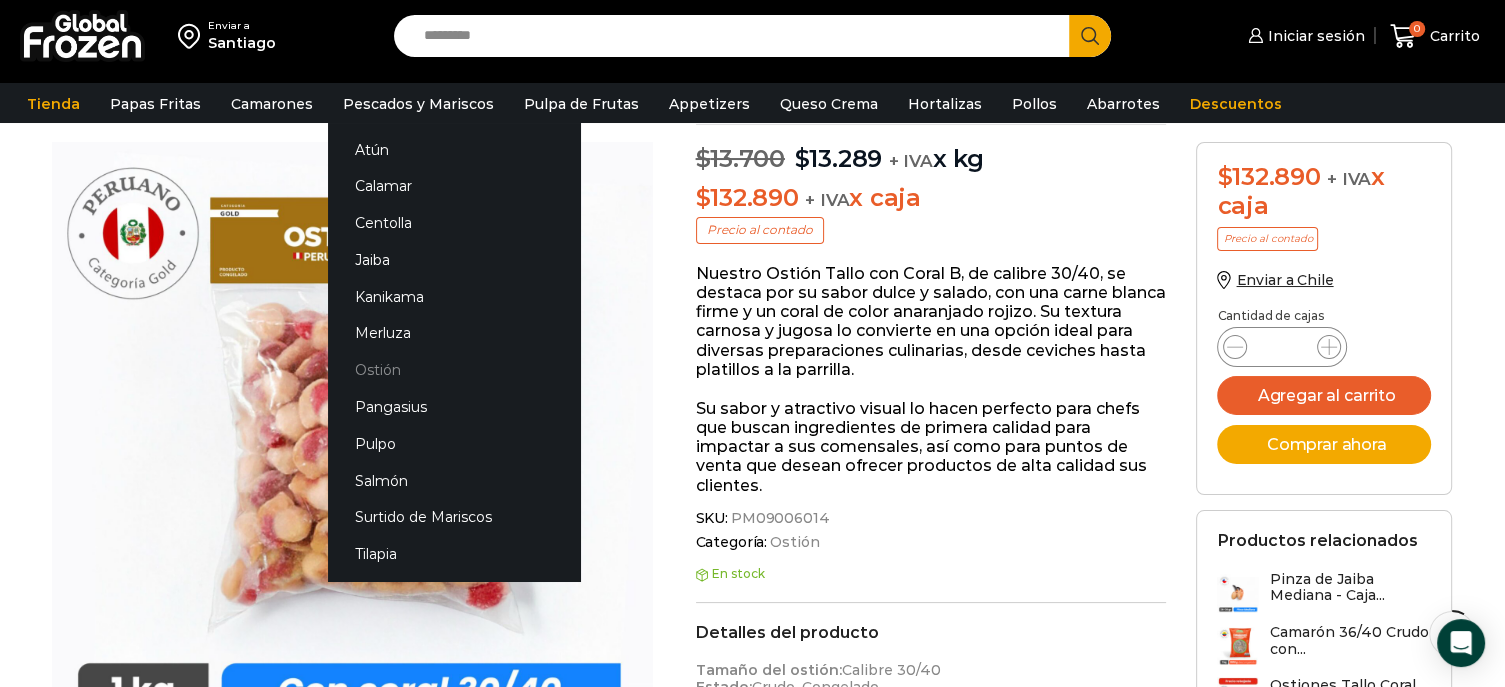click on "Ostión" at bounding box center (454, 370) 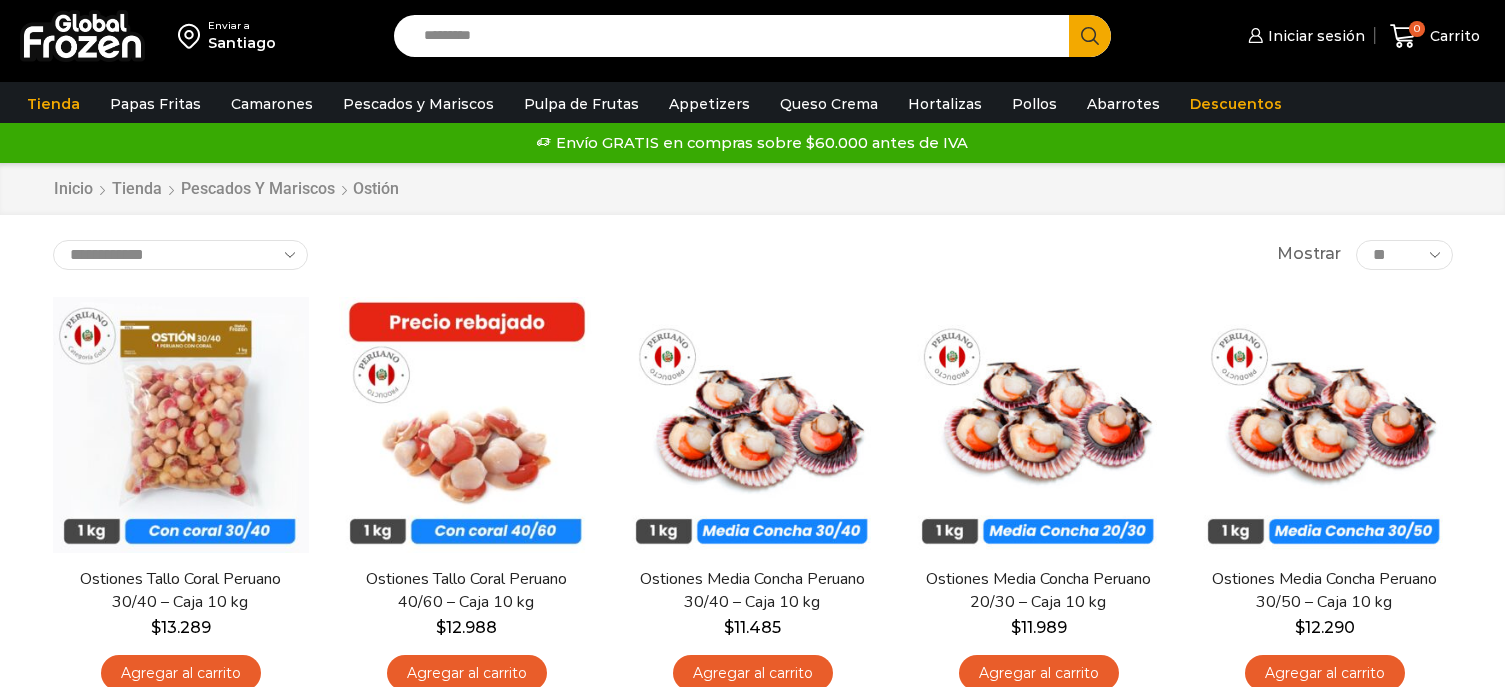 scroll, scrollTop: 0, scrollLeft: 0, axis: both 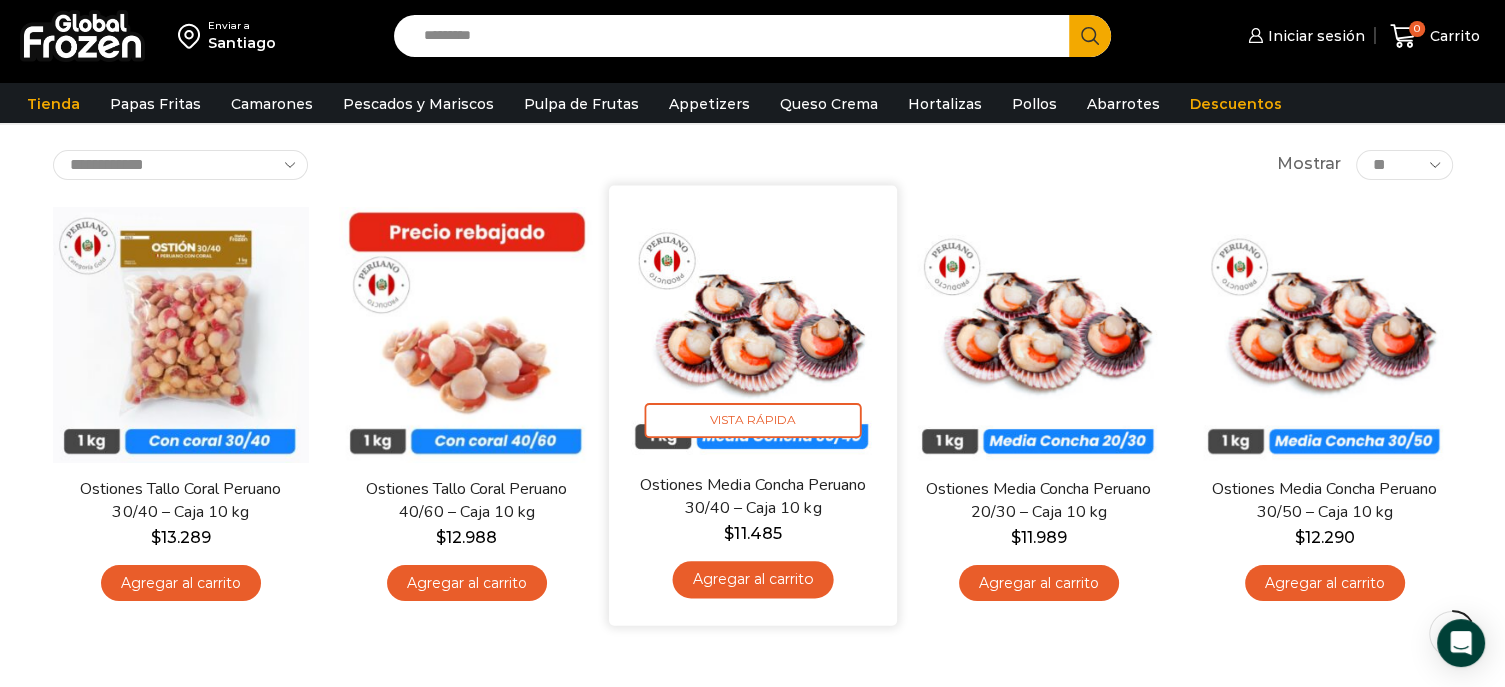 click at bounding box center [753, 329] 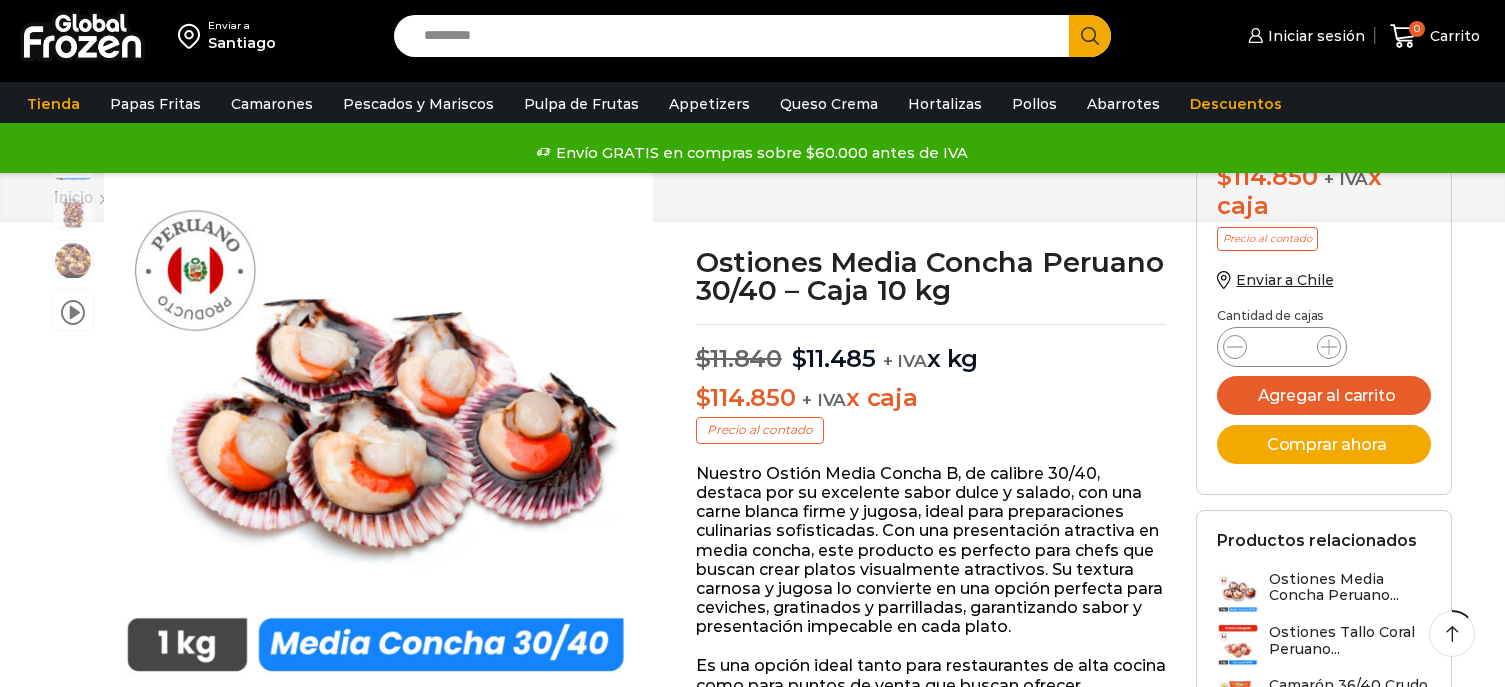 scroll, scrollTop: 300, scrollLeft: 0, axis: vertical 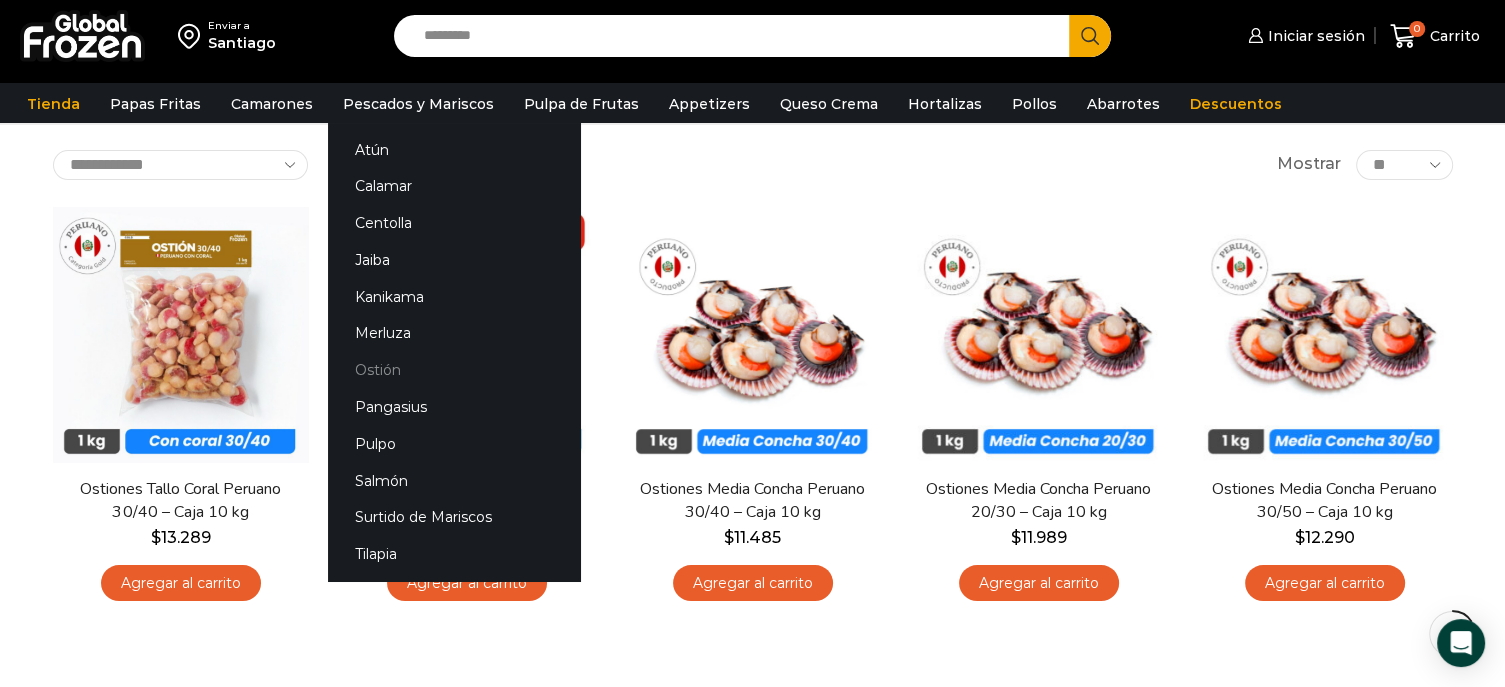 click on "Ostión" at bounding box center (454, 370) 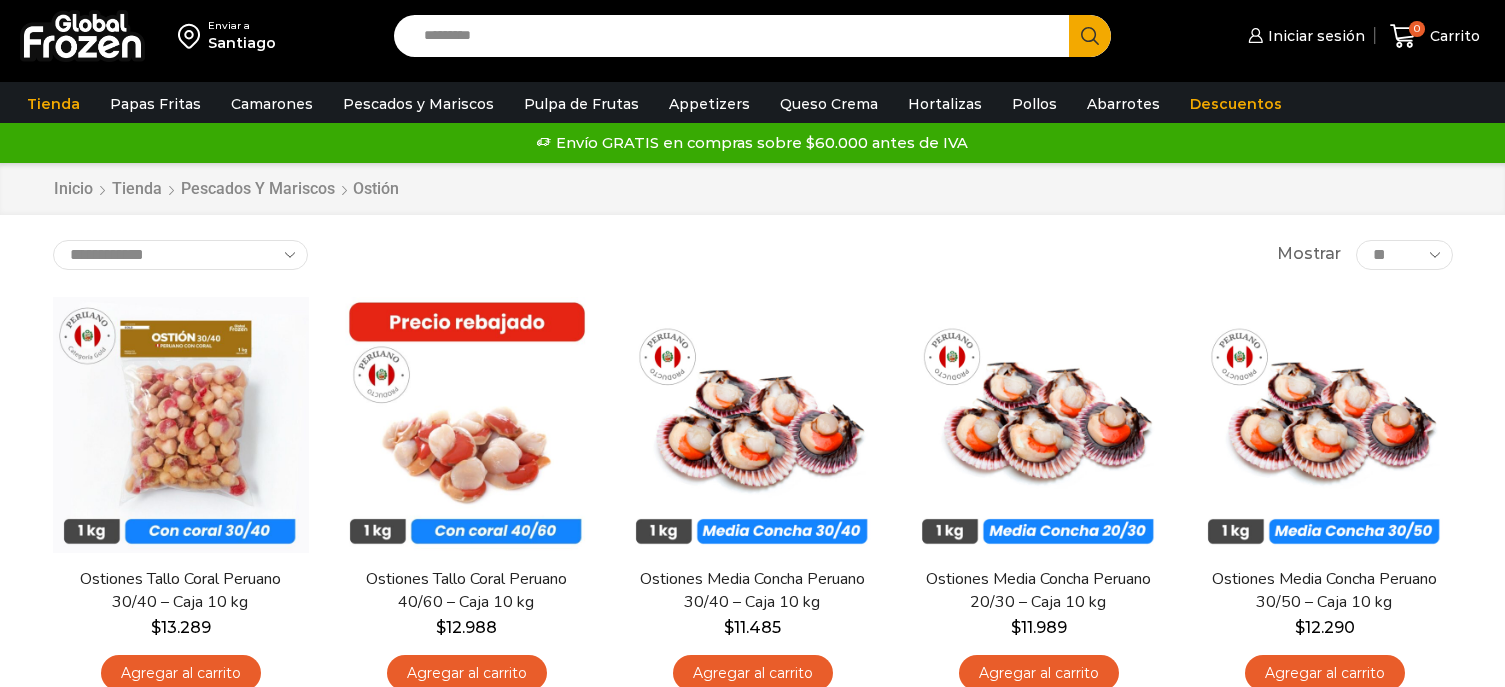 scroll, scrollTop: 0, scrollLeft: 0, axis: both 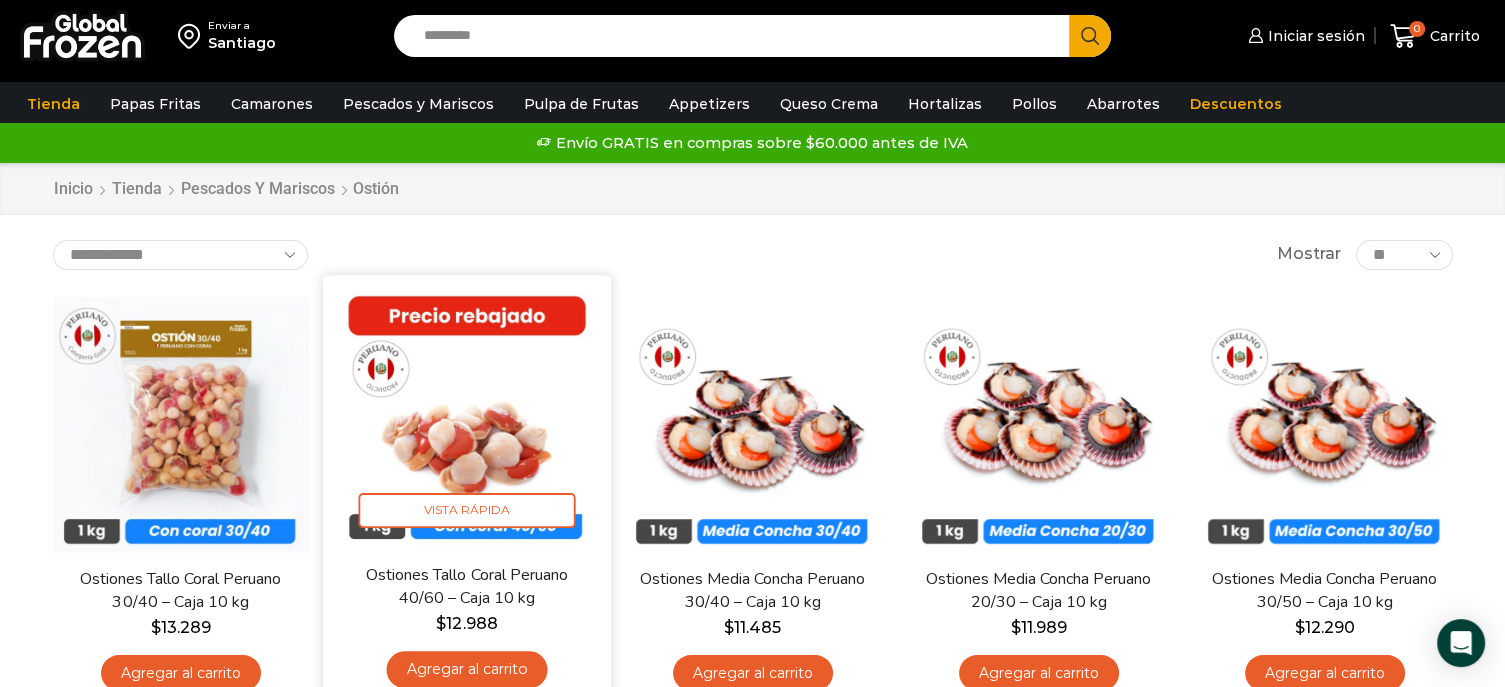 click at bounding box center [467, 419] 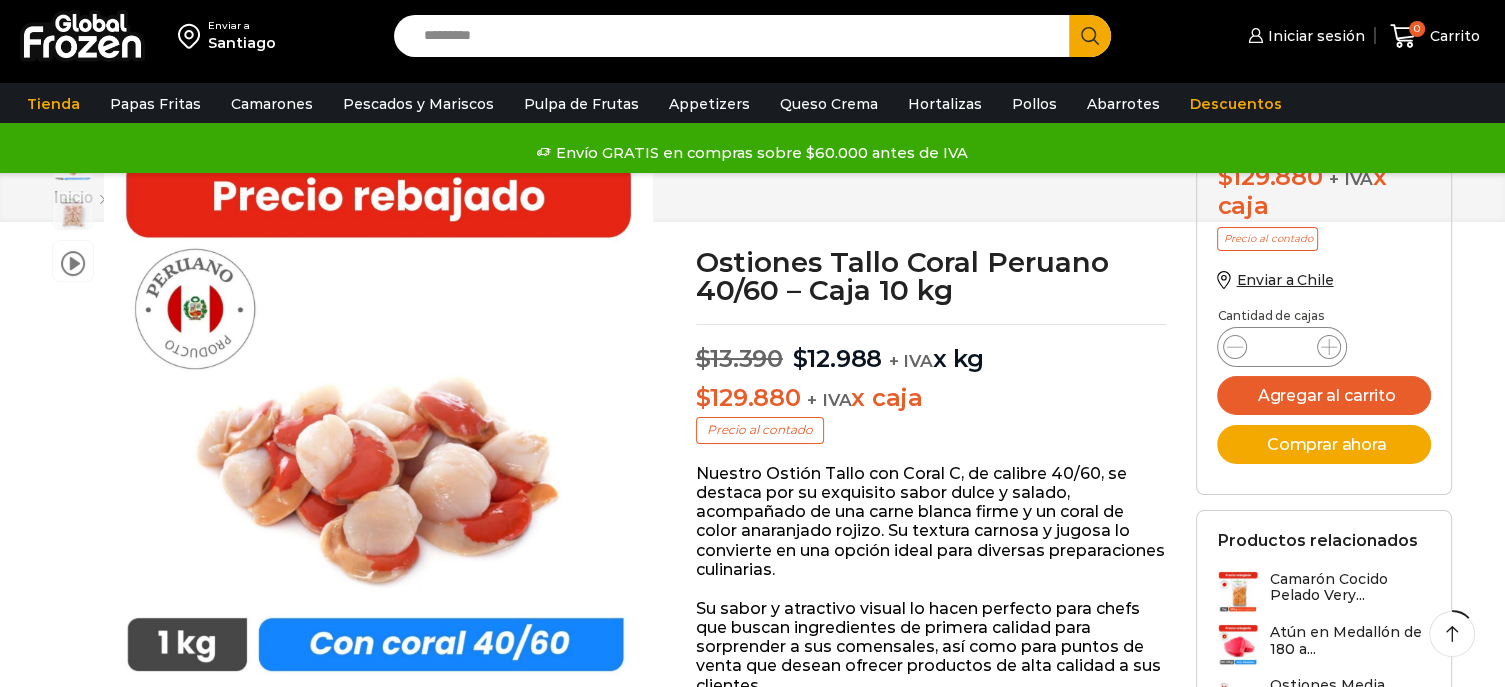 scroll, scrollTop: 300, scrollLeft: 0, axis: vertical 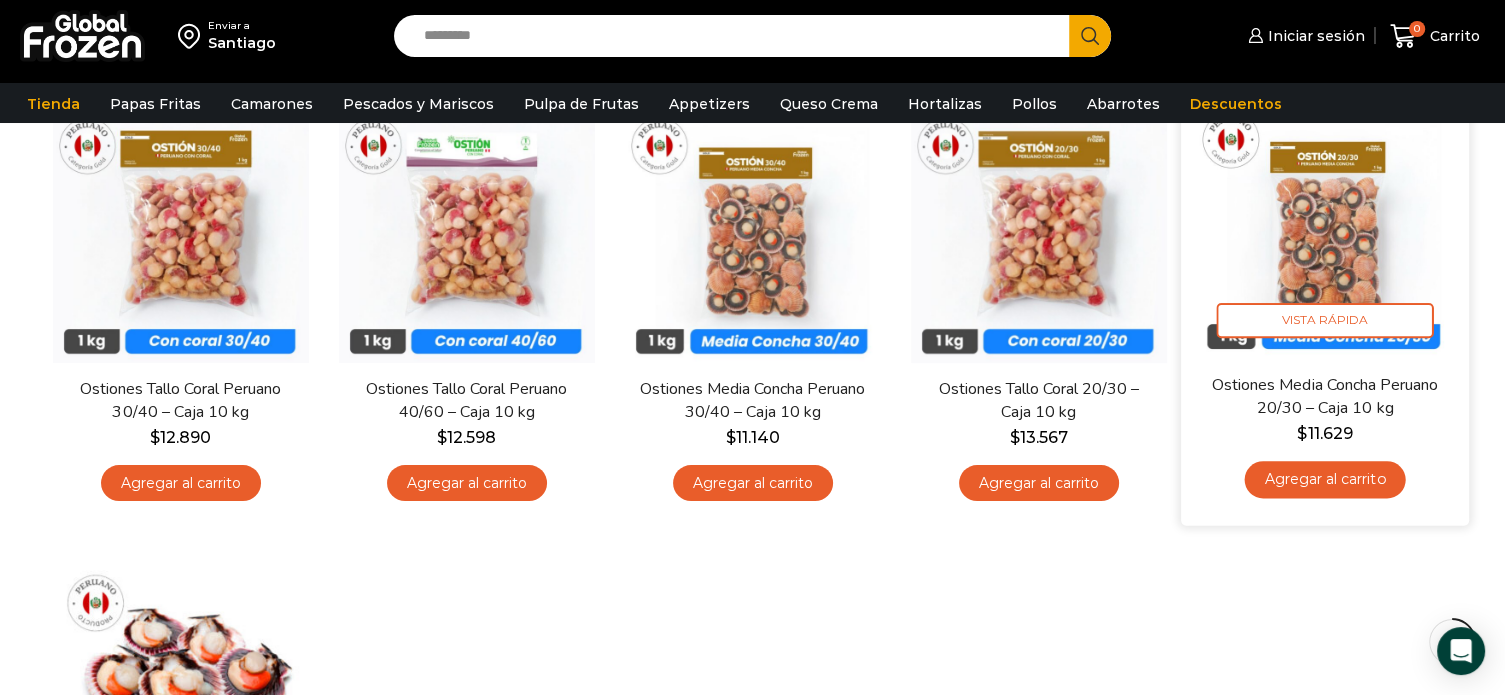 click at bounding box center [1325, 229] 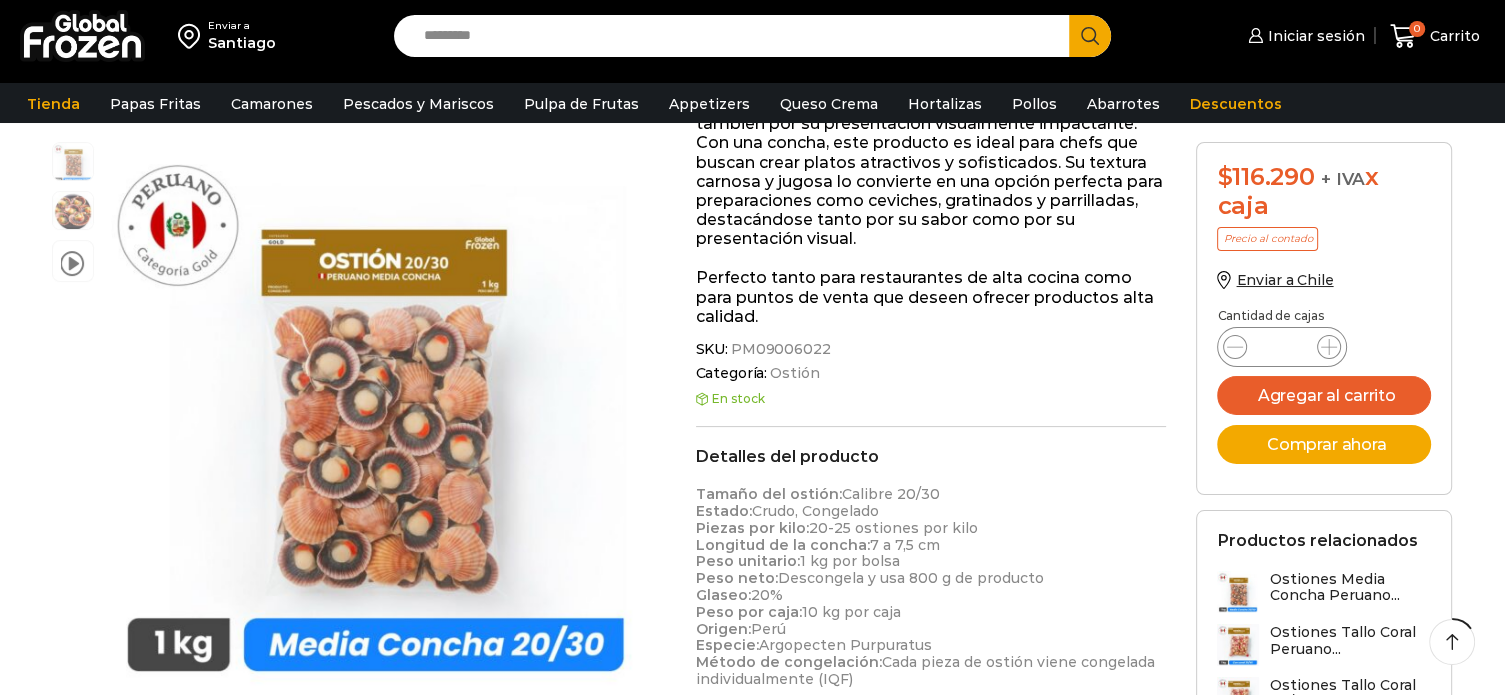 scroll, scrollTop: 400, scrollLeft: 0, axis: vertical 